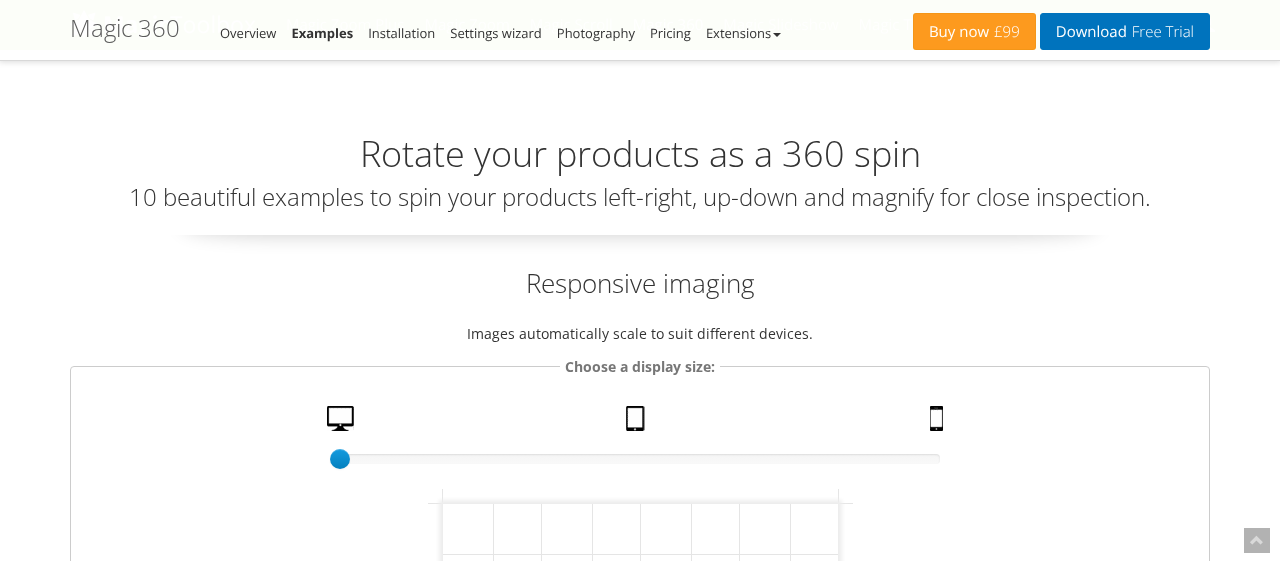 scroll, scrollTop: 386, scrollLeft: 0, axis: vertical 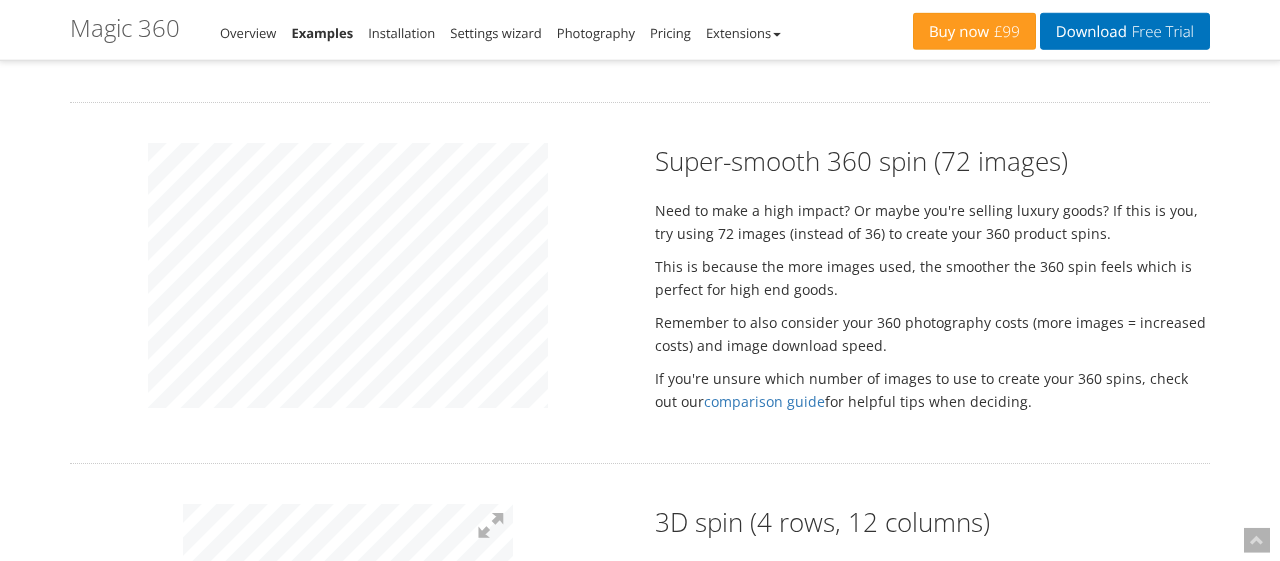 click at bounding box center [347, 278] 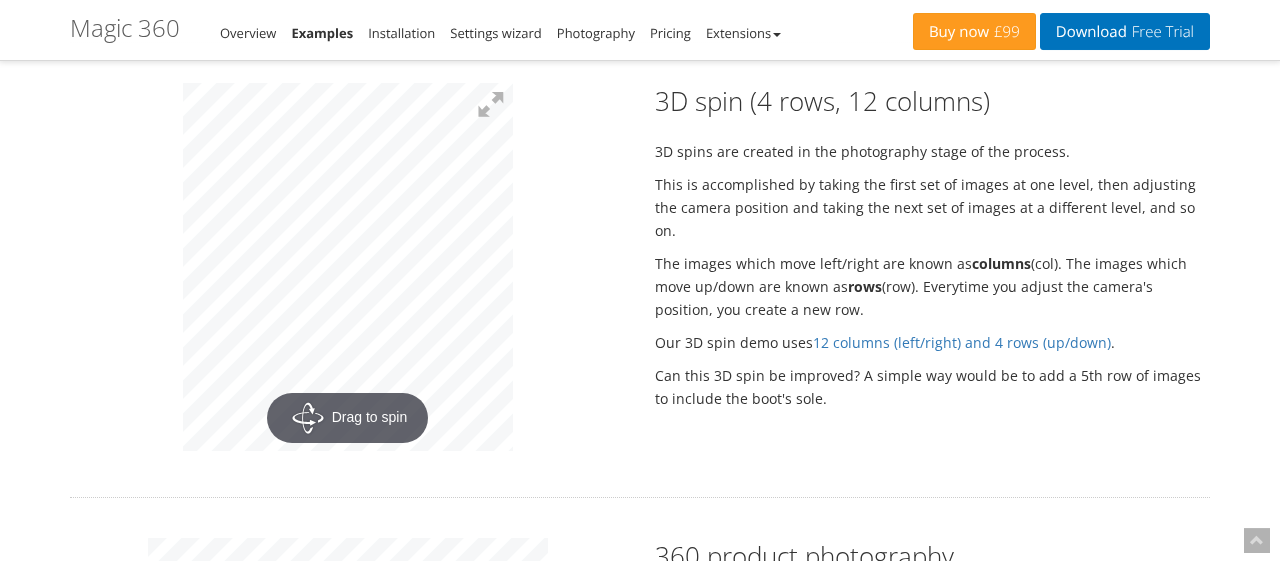 scroll, scrollTop: 2476, scrollLeft: 0, axis: vertical 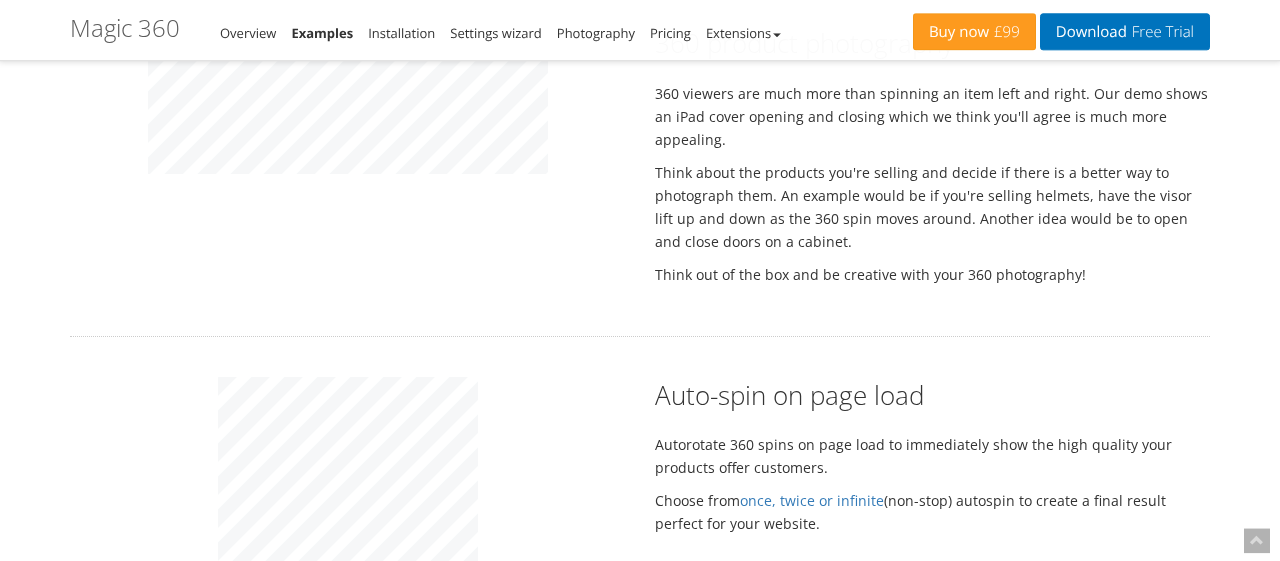 click on "360 product photography 360 viewers are much more than spinning an item left and right. Our demo shows an iPad cover opening and closing which we think you'll agree is much more appealing. Think about the products you're selling and decide if there is a better way to photograph them. An example would be if you're selling helmets, have the visor lift up and down as the 360 spin moves around. Another idea would be to open and close doors on a cabinet. Think out of the box and be creative with your 360 photography!" at bounding box center [640, 160] 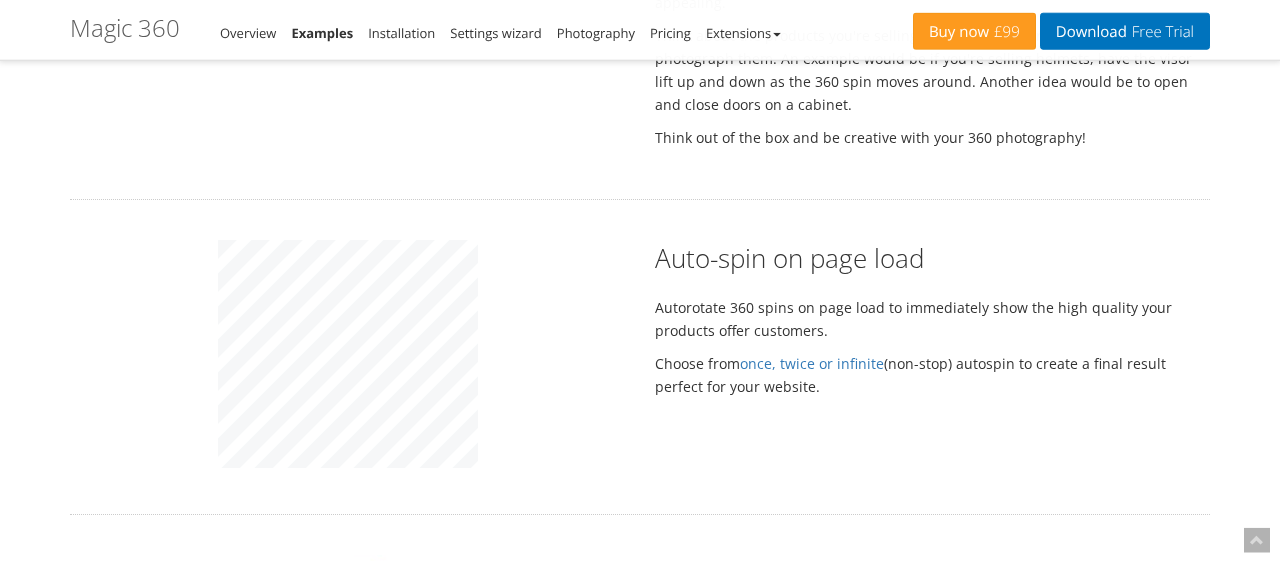 scroll, scrollTop: 3159, scrollLeft: 0, axis: vertical 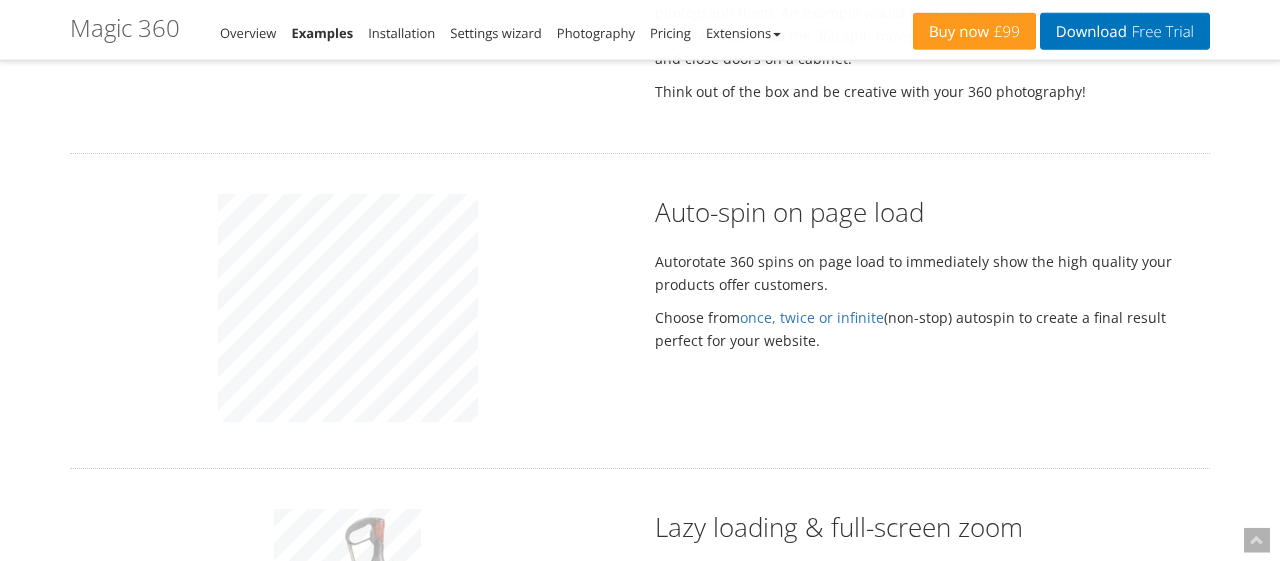 click at bounding box center (347, 311) 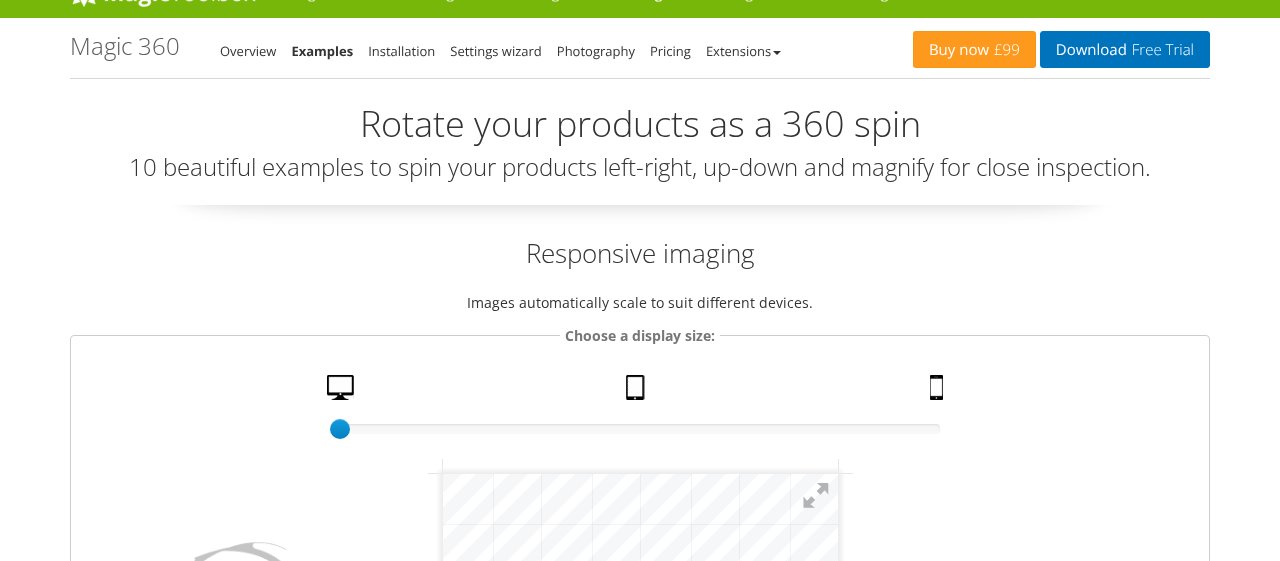 scroll, scrollTop: 0, scrollLeft: 0, axis: both 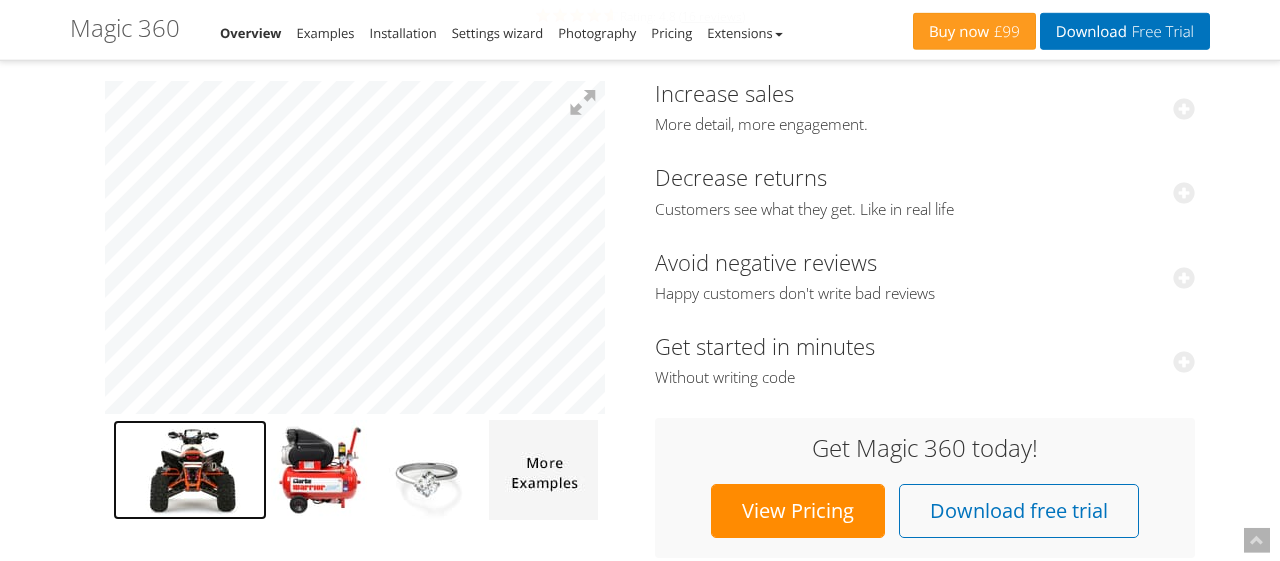 click at bounding box center (190, 470) 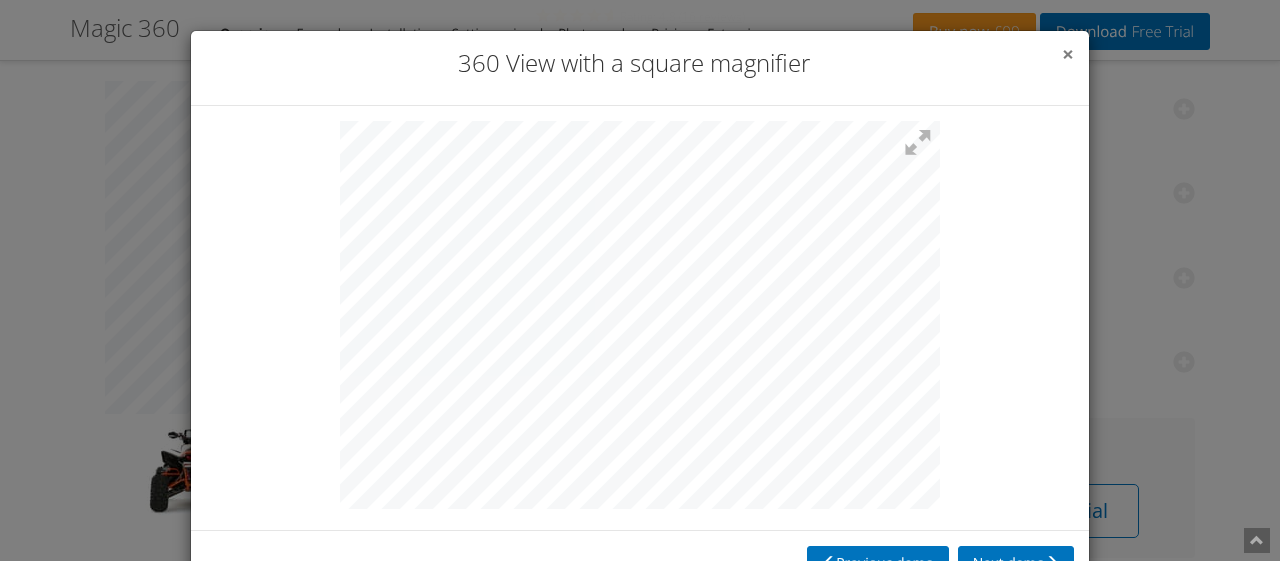 click on "×" at bounding box center [1068, 54] 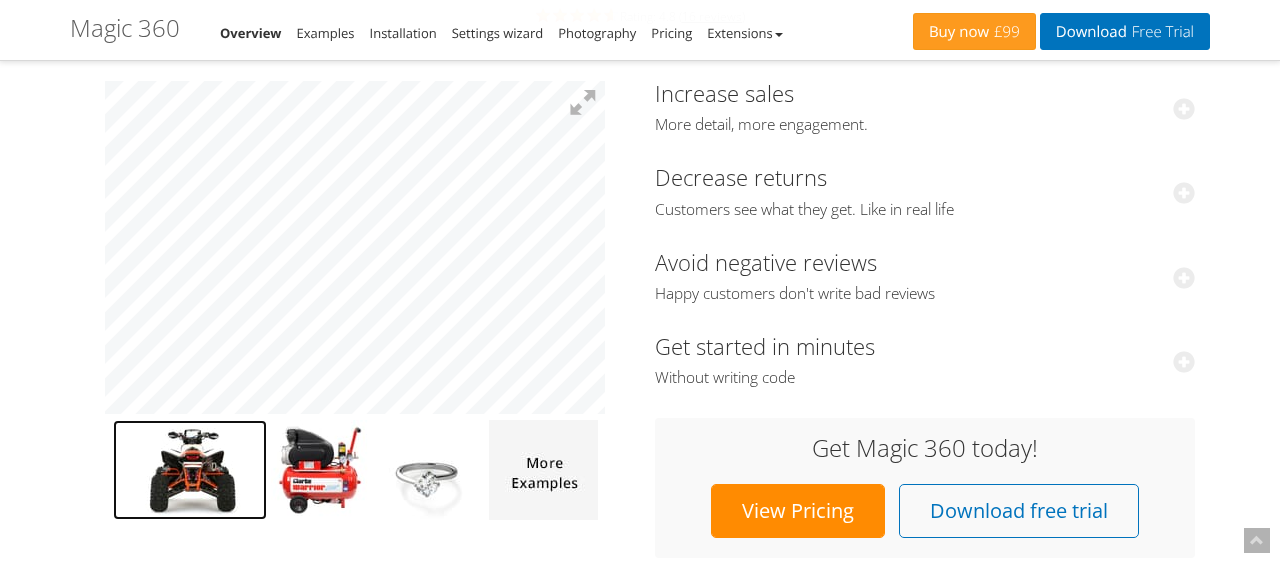 click at bounding box center (190, 470) 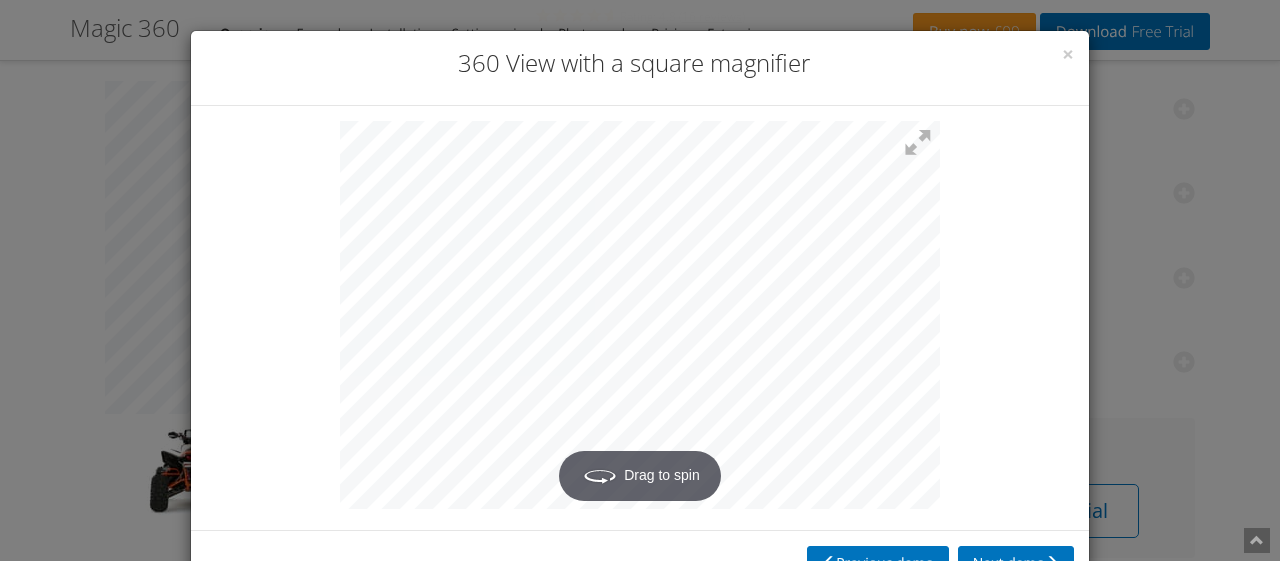 click on "× 360 View with a square magnifier   Drag to spin   Previous demo   Next demo" at bounding box center (640, 280) 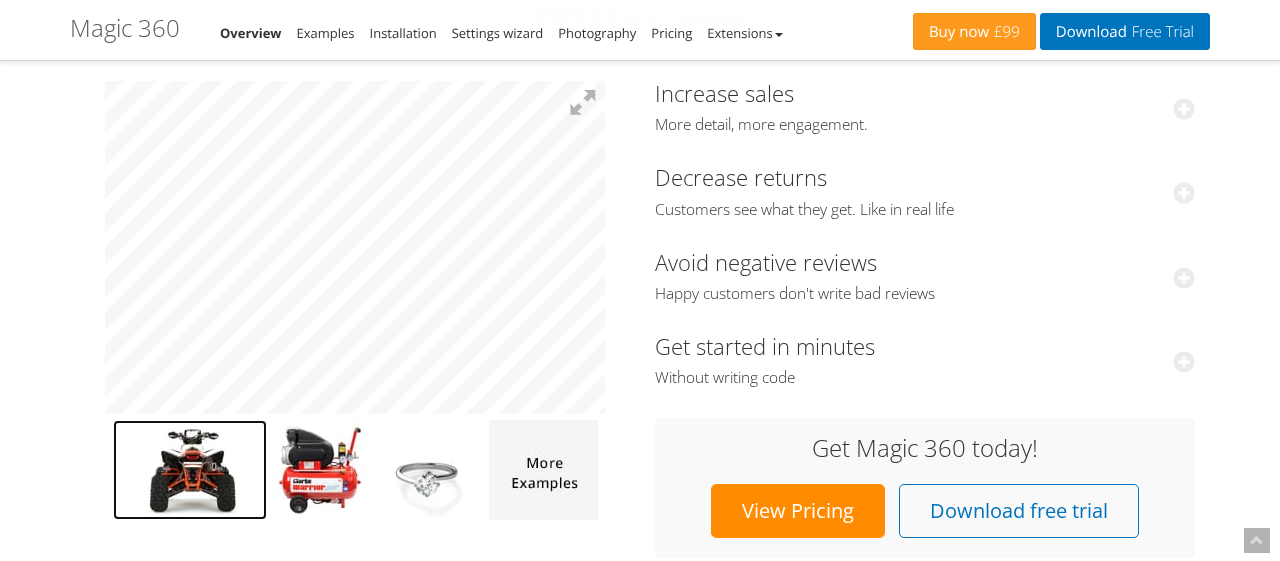 click at bounding box center (190, 470) 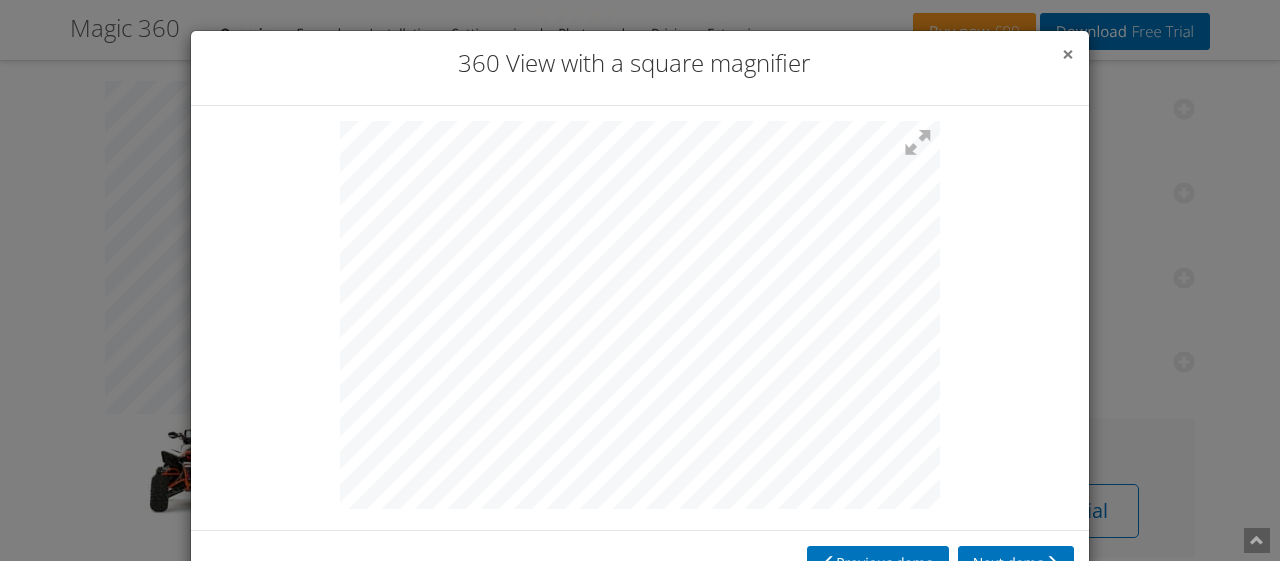 click on "×" at bounding box center (1068, 54) 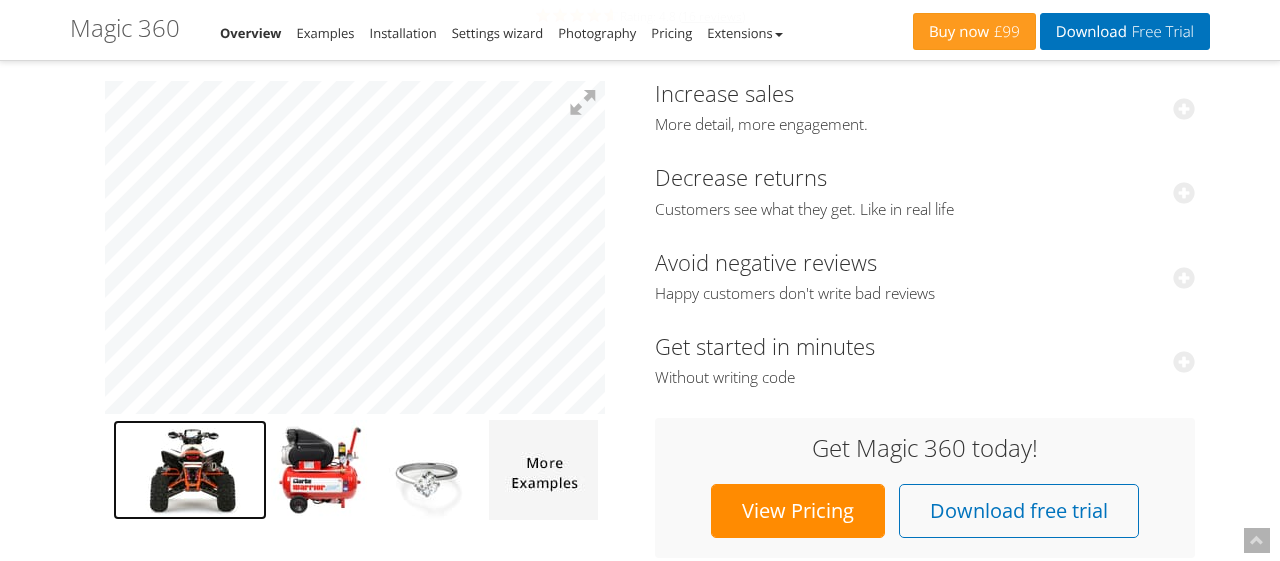 click at bounding box center (190, 470) 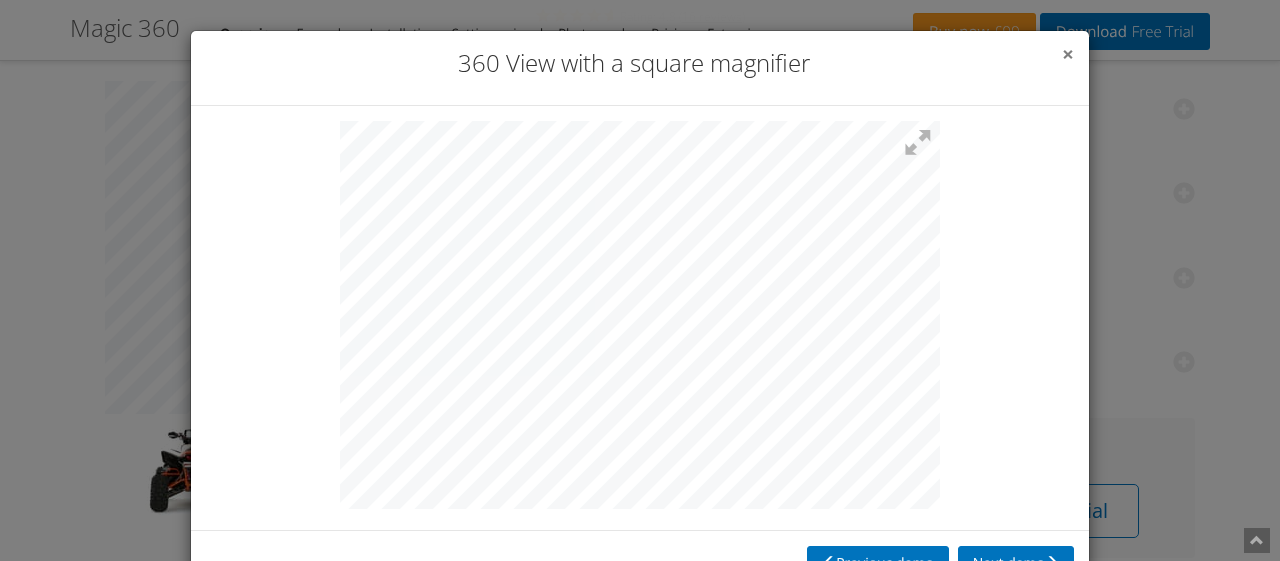click on "×" at bounding box center [1068, 54] 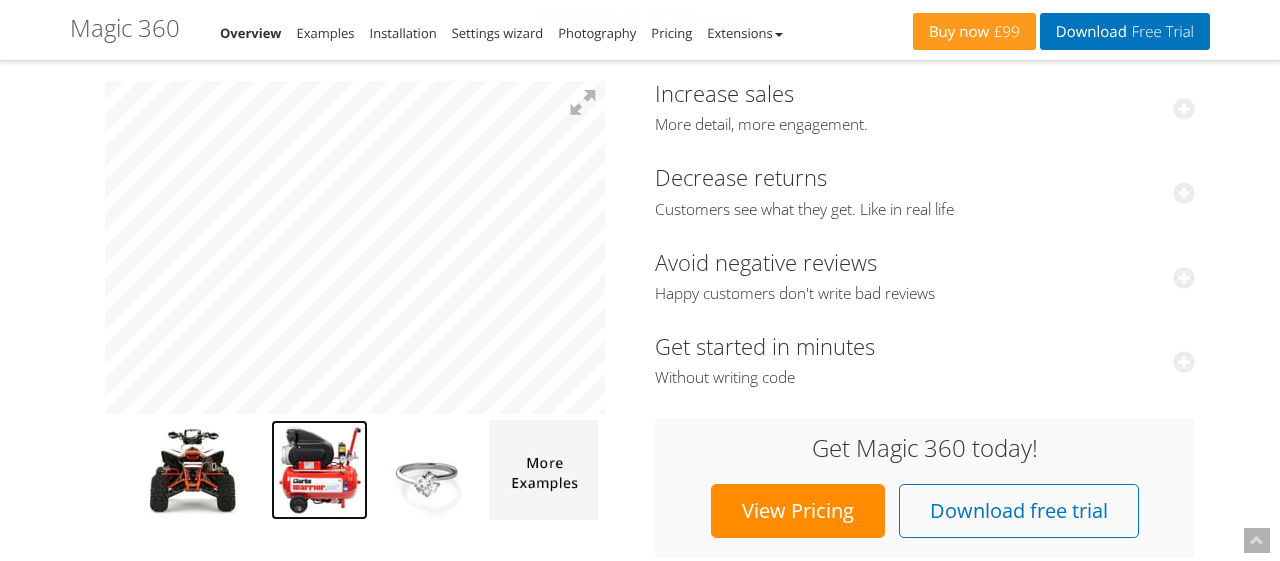 click at bounding box center [319, 470] 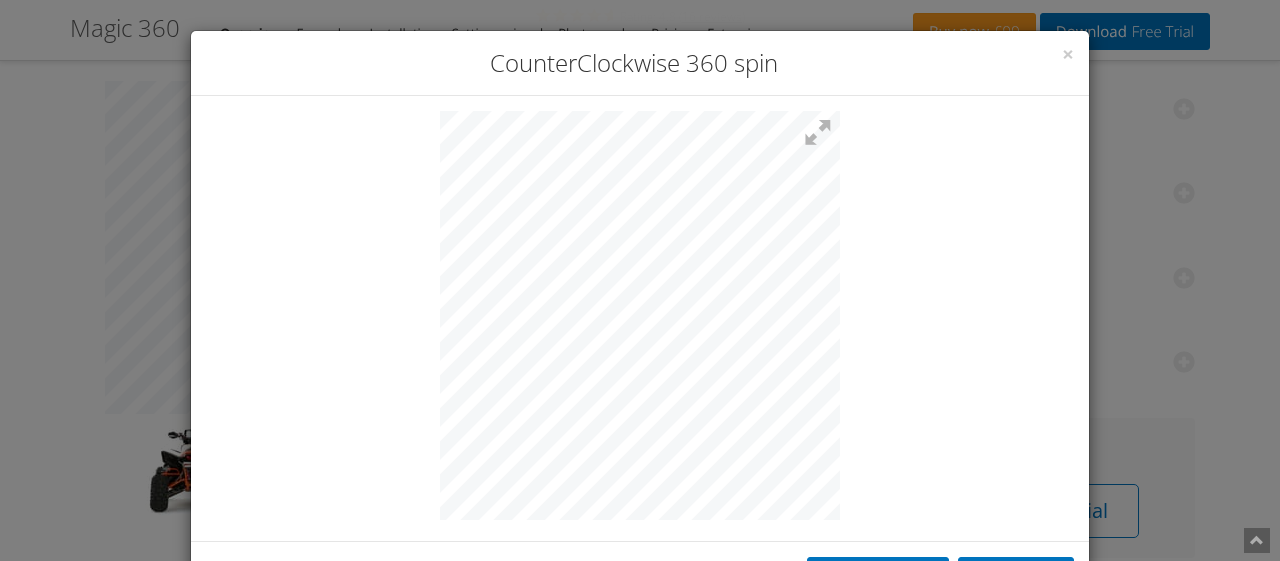 click on "× CounterClockwise 360 spin      Previous demo    Next demo" at bounding box center (640, 280) 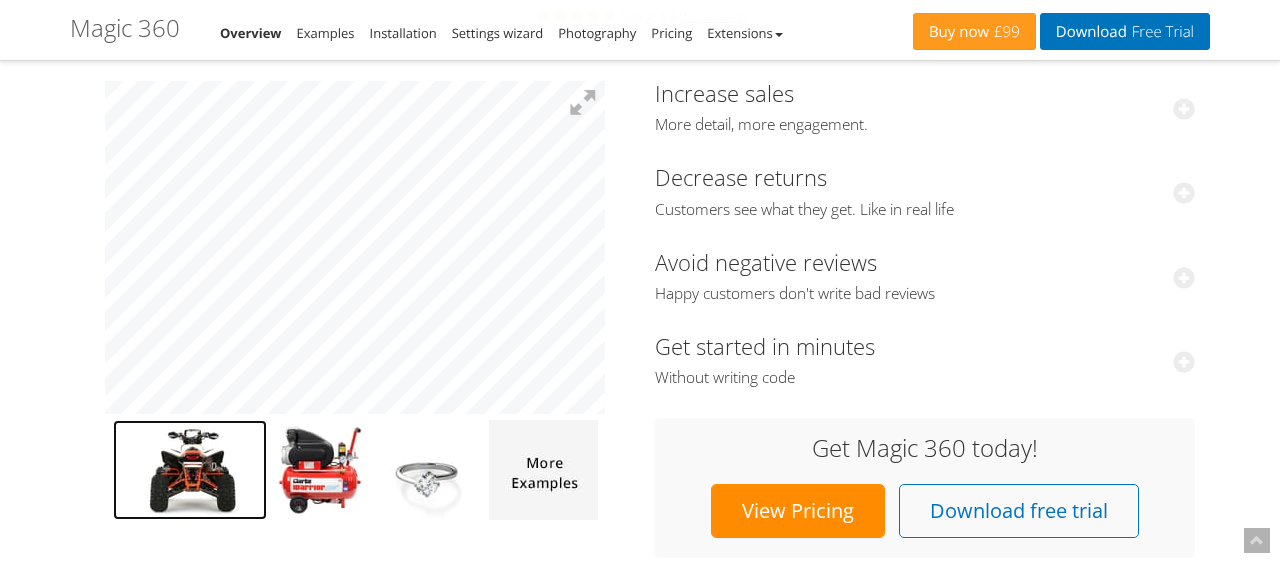 click at bounding box center (190, 470) 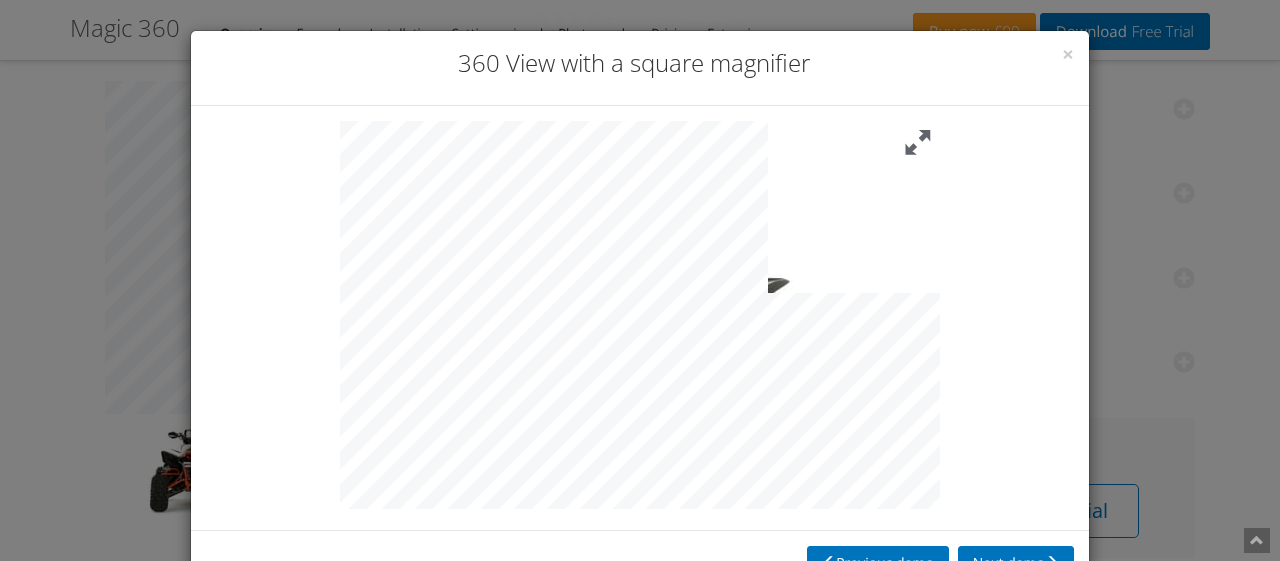 click at bounding box center (918, 143) 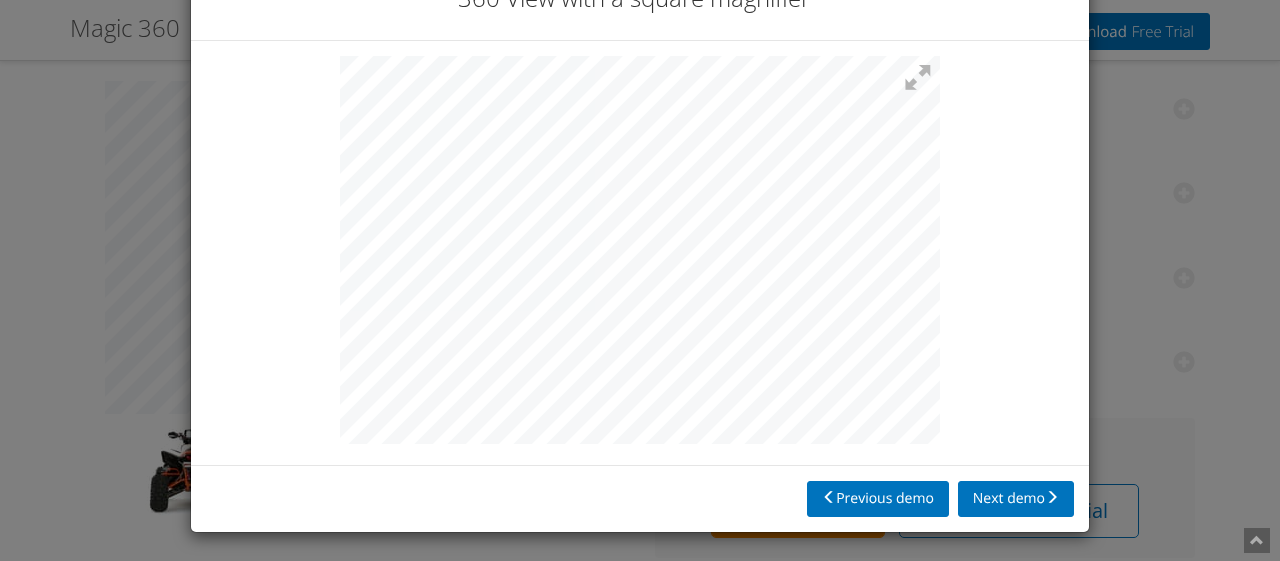scroll, scrollTop: 0, scrollLeft: 0, axis: both 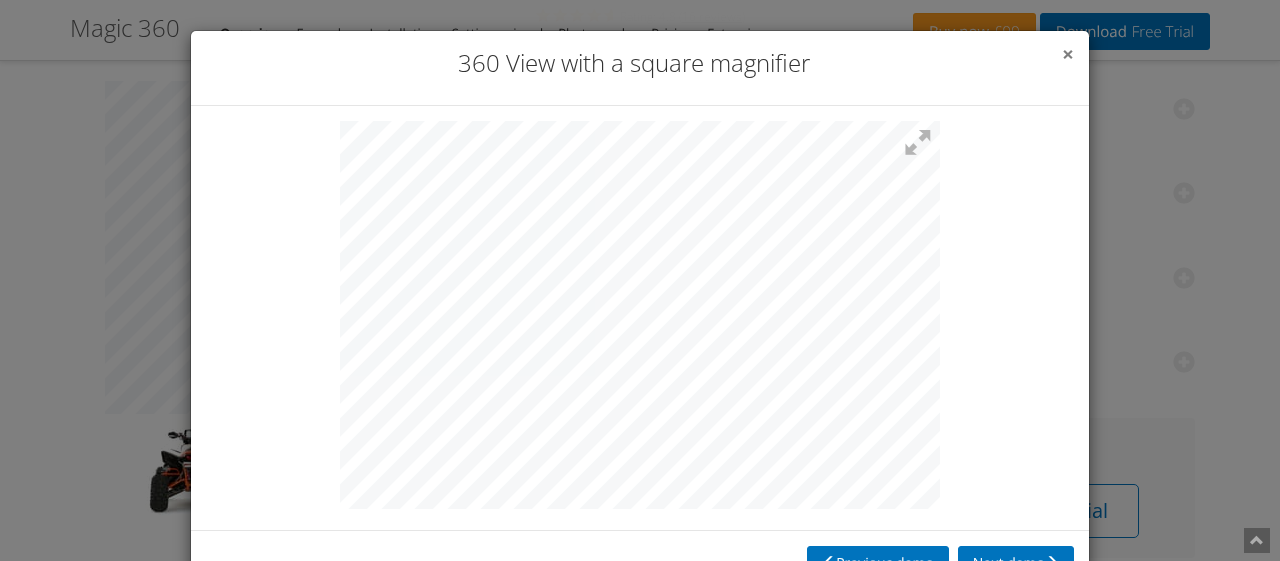 click on "×" at bounding box center [1068, 54] 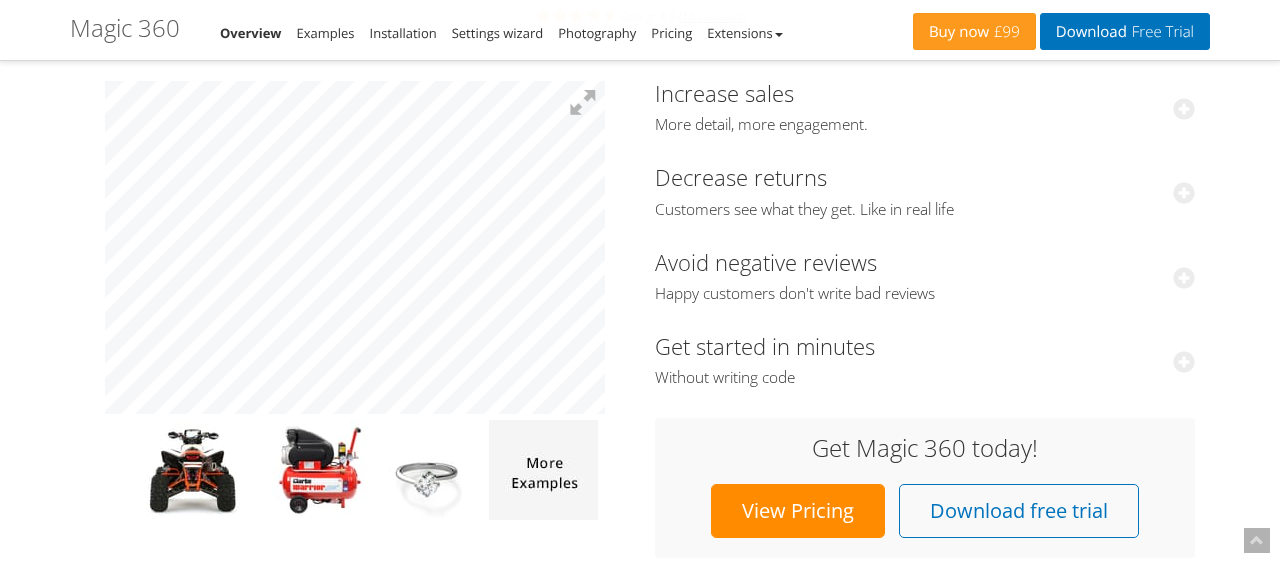 scroll, scrollTop: 0, scrollLeft: 0, axis: both 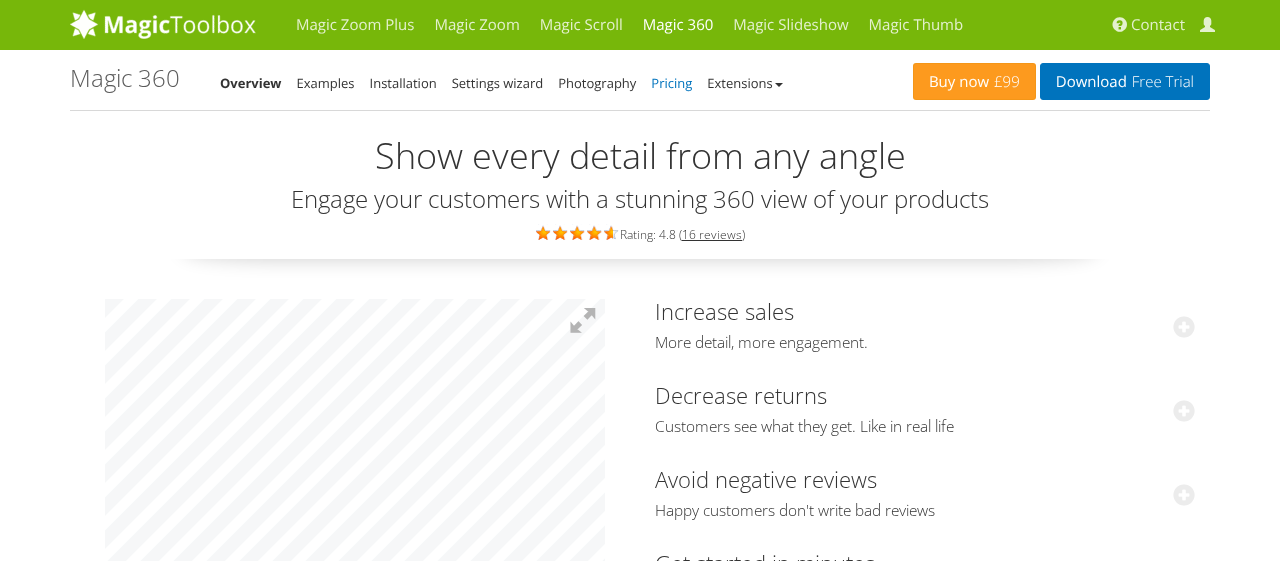 click on "Pricing" at bounding box center (671, 83) 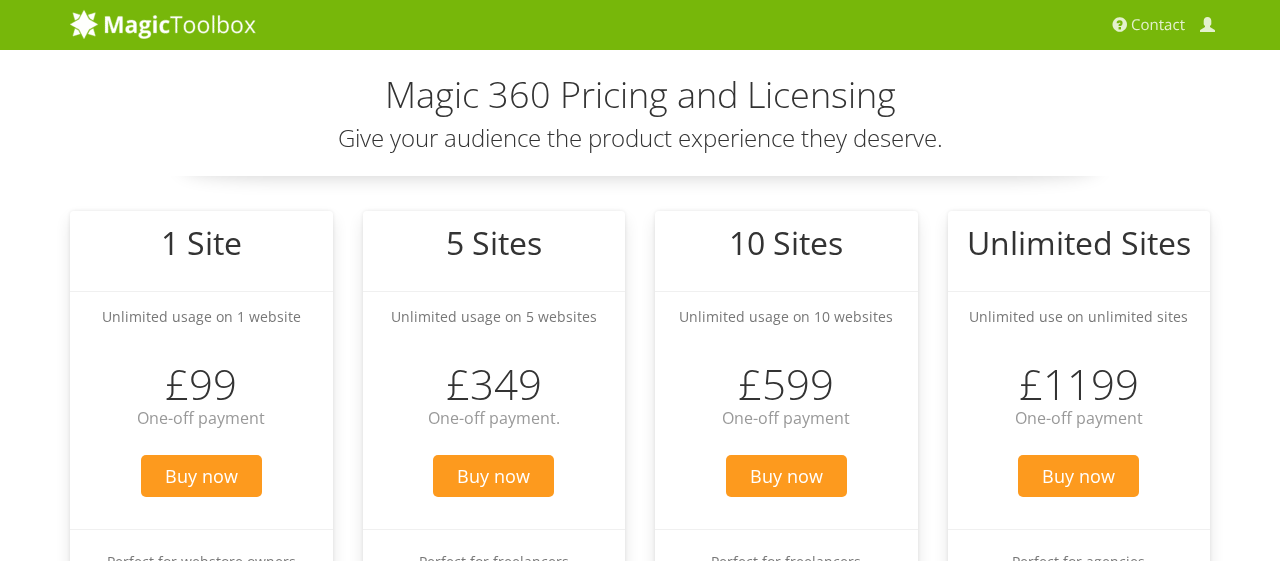 scroll, scrollTop: 0, scrollLeft: 0, axis: both 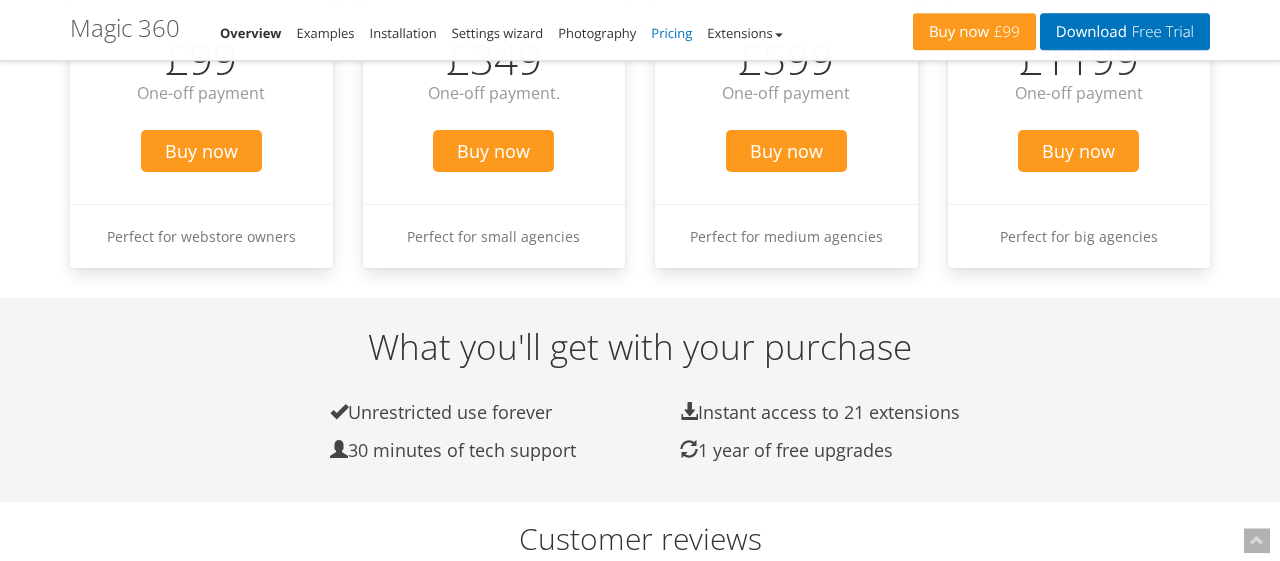 click on "Pricing" at bounding box center [671, 33] 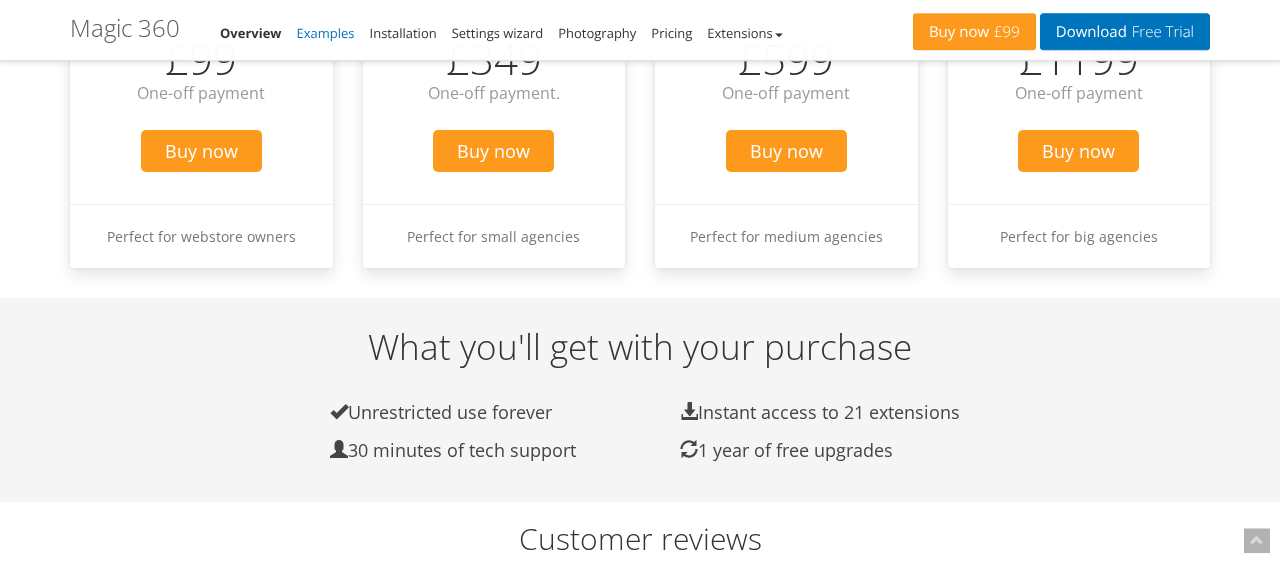 click on "Examples" at bounding box center (326, 33) 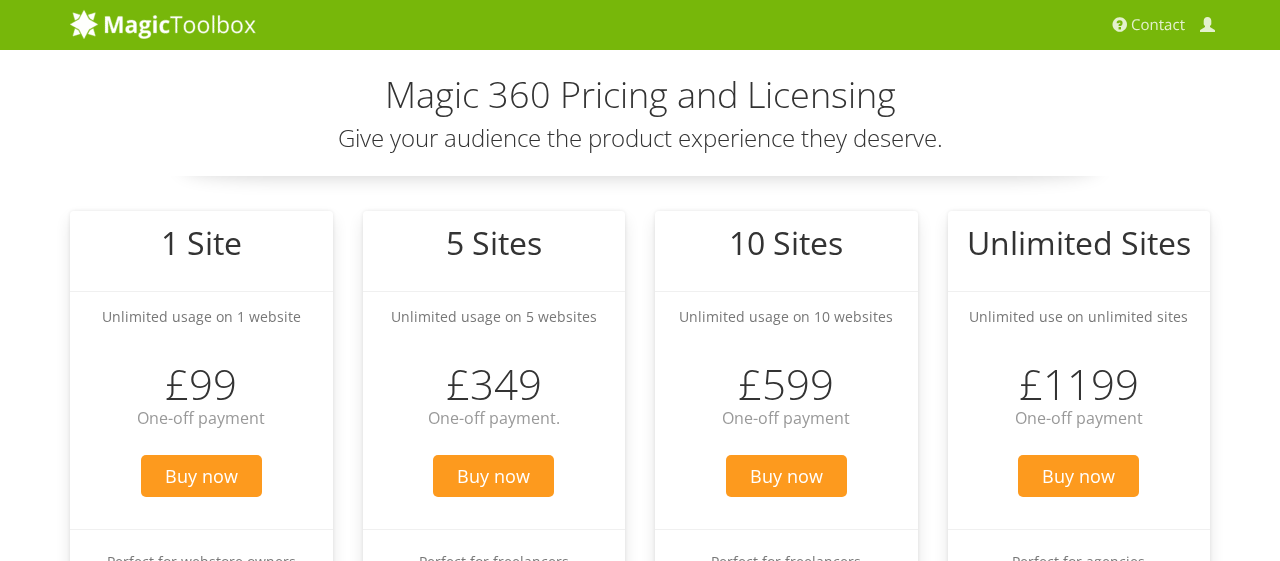 scroll, scrollTop: 0, scrollLeft: 0, axis: both 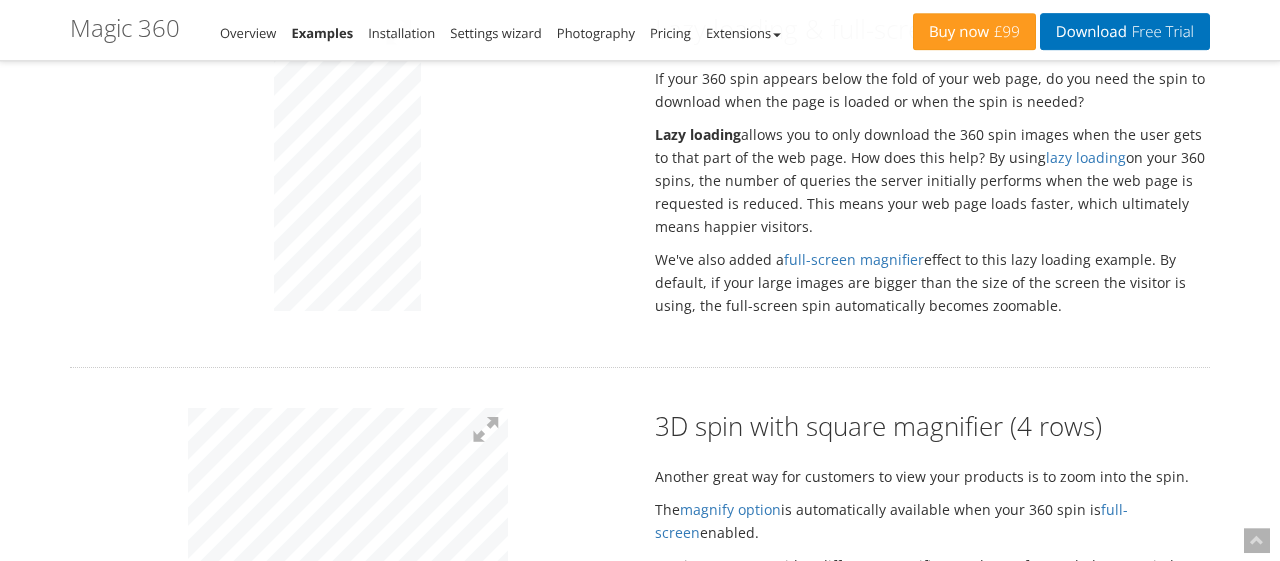 click at bounding box center (347, 164) 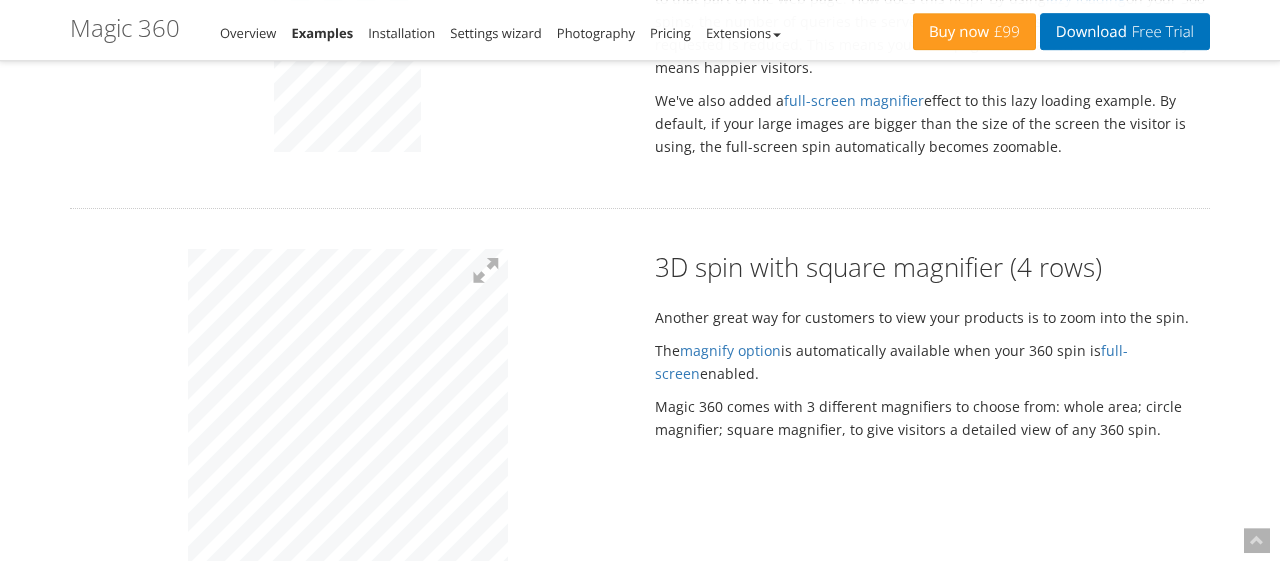 scroll, scrollTop: 3750, scrollLeft: 0, axis: vertical 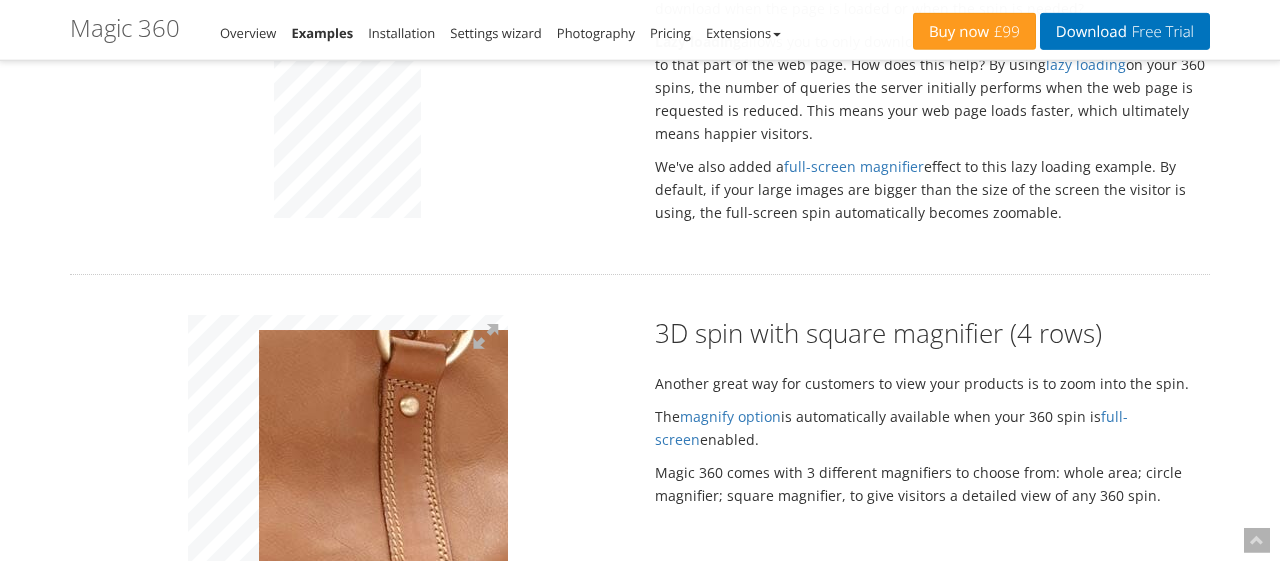 click at bounding box center [264, 515] 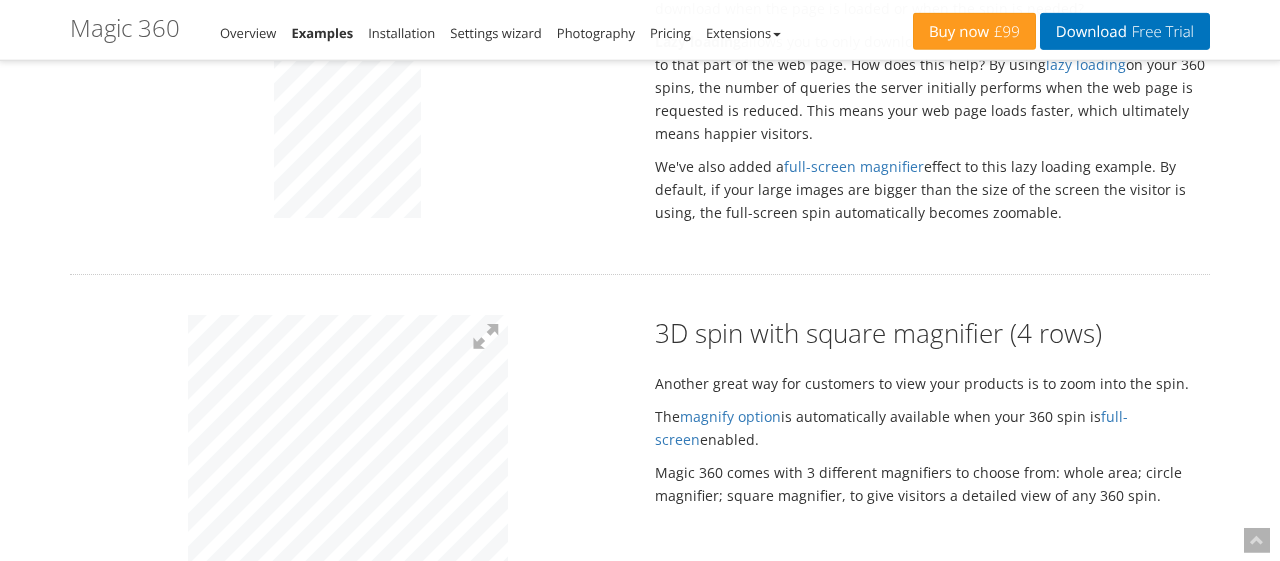 click on "Buy now  £99   Download  Free Trial Magic 360  - Examples Overview Examples Installation Settings wizard Photography Pricing Extensions  Magic 360 for Magento Magic 360 for WooCommerce Magic 360 for PrestaShop Magic 360 for Shopify Magic 360 for OpenCart Magic 360 for CS-Cart Magic 360 for X-Cart Magic 360 for Zen Cart Magic 360 for WordPress Magic 360 for WP e-Commerce Magic 360 for Jigoshop Magic 360 for Joomla Magic 360 for VirtueMart Magic 360 for HikaShop Magic 360 for redSHOP Magic 360 for OXID Magic 360 for CubeCart Magic 360 for ecommerce Templates Magic 360 for LiteCommerce" at bounding box center [640, 30] 